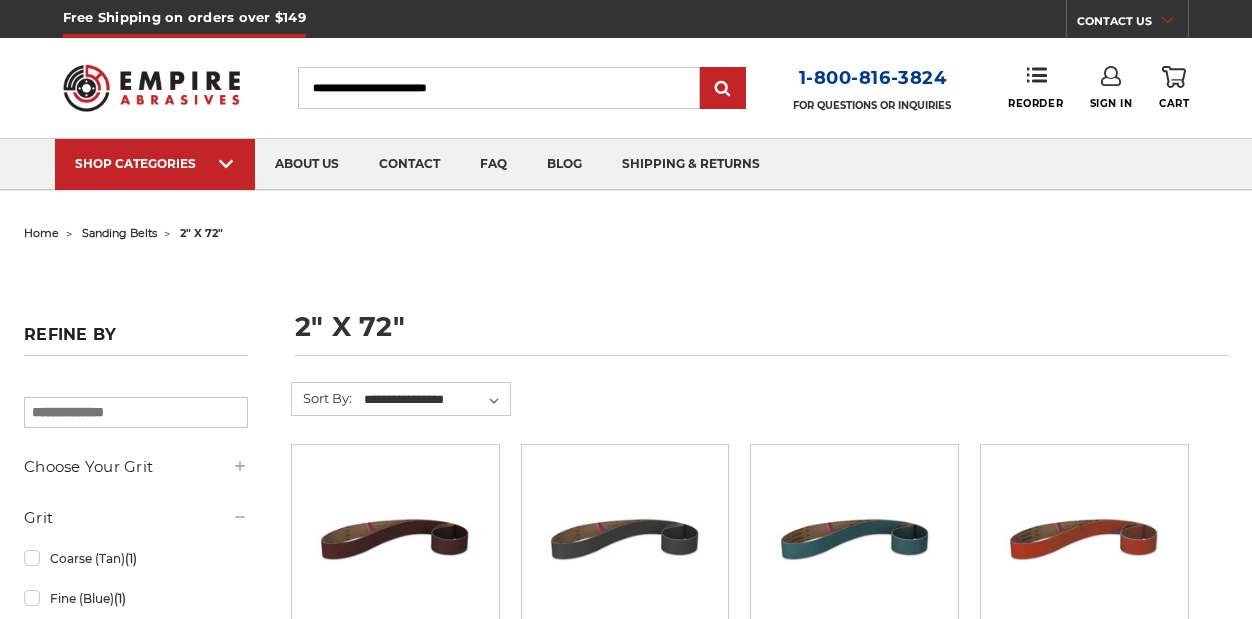 scroll, scrollTop: 0, scrollLeft: 0, axis: both 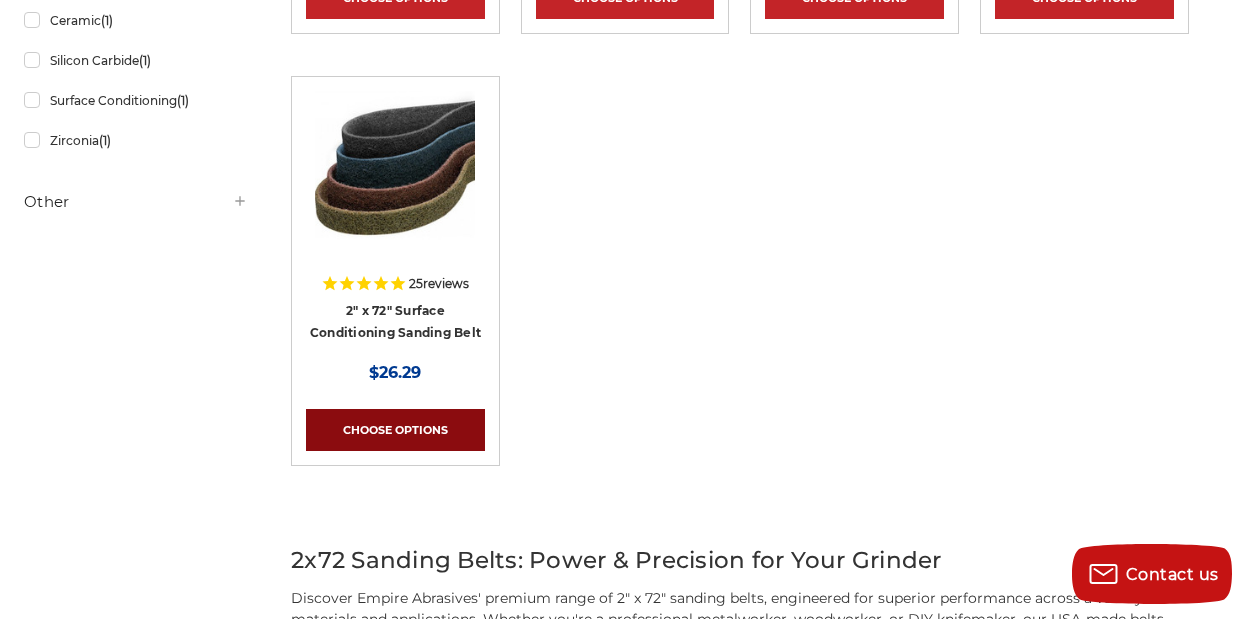 click on "Choose Options" at bounding box center [395, 430] 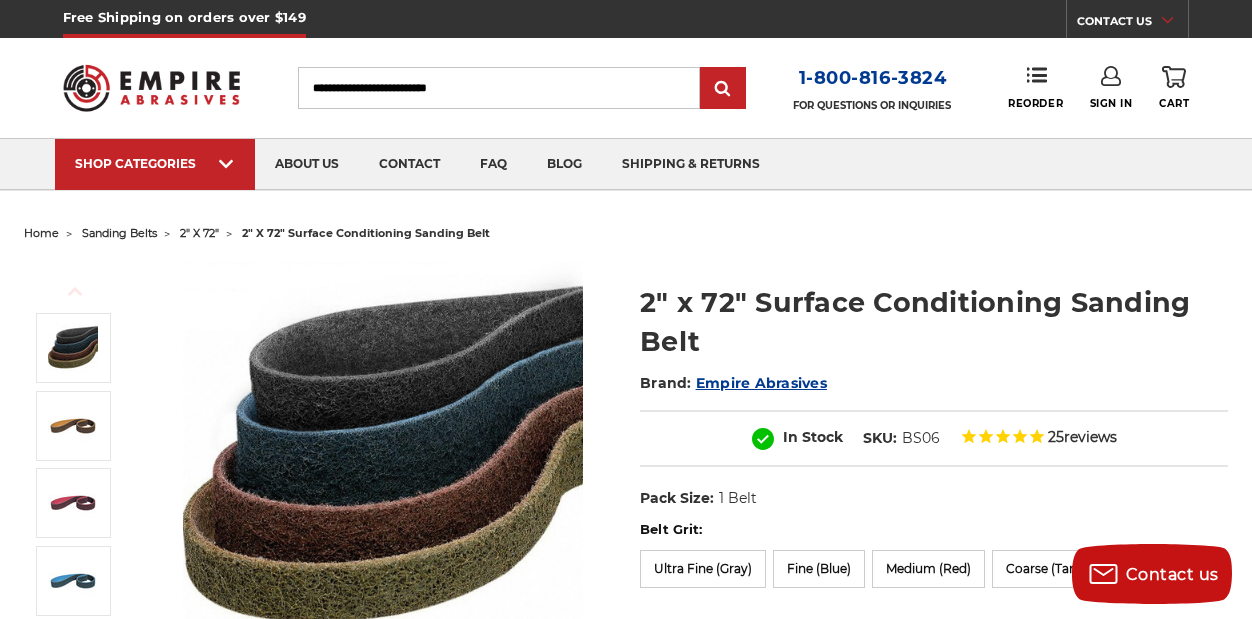 scroll, scrollTop: 400, scrollLeft: 0, axis: vertical 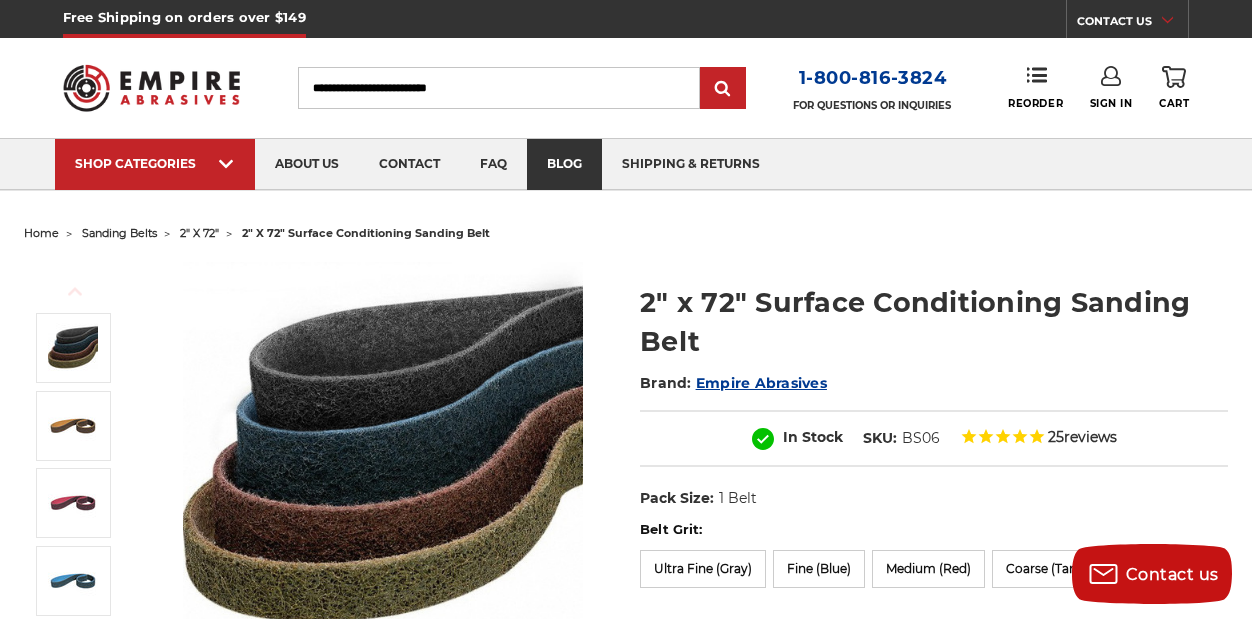 click on "blog" at bounding box center [564, 164] 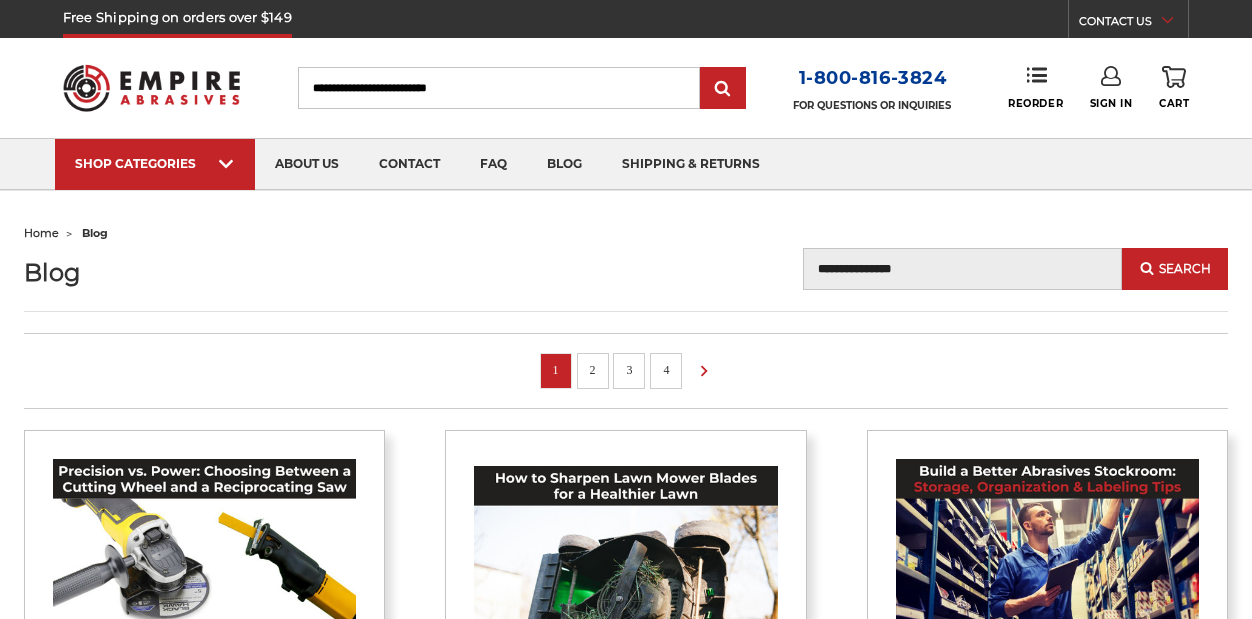 scroll, scrollTop: 0, scrollLeft: 0, axis: both 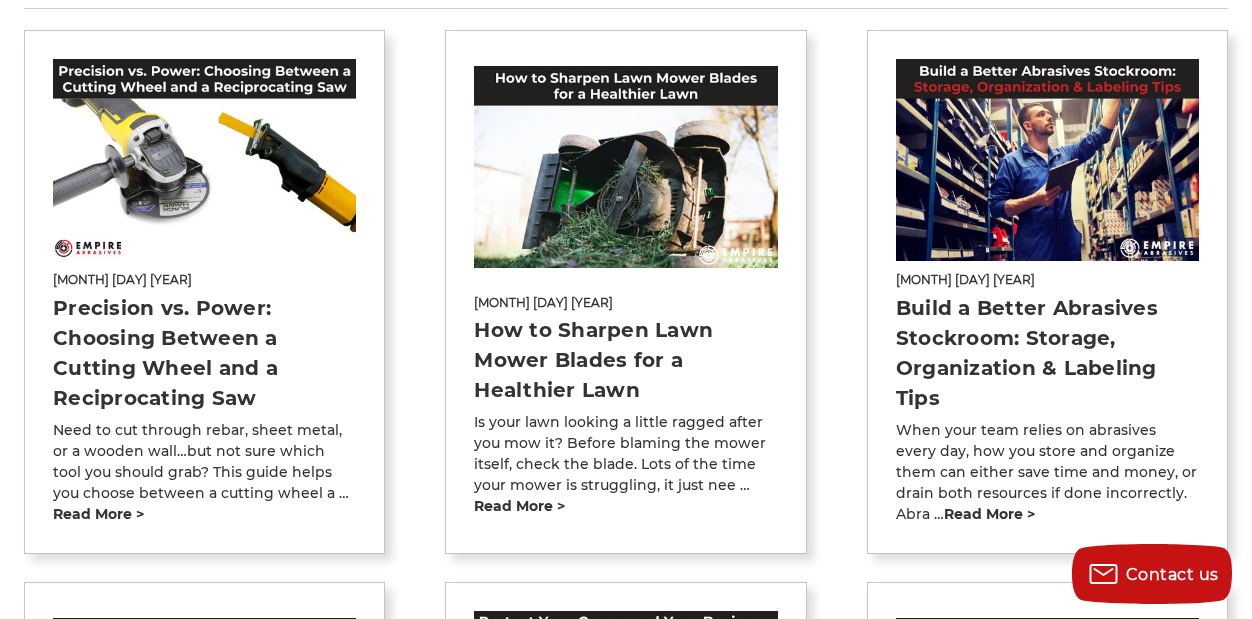click on "Jun 18th 2025" at bounding box center (625, 303) 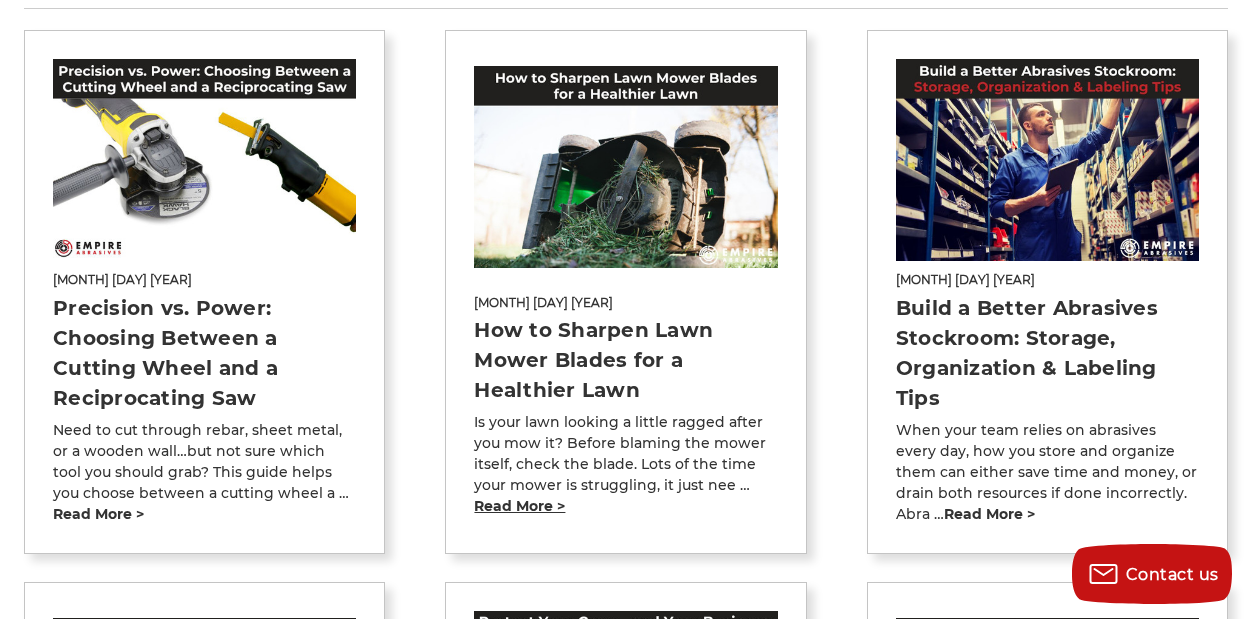 click on "read more >" at bounding box center [519, 506] 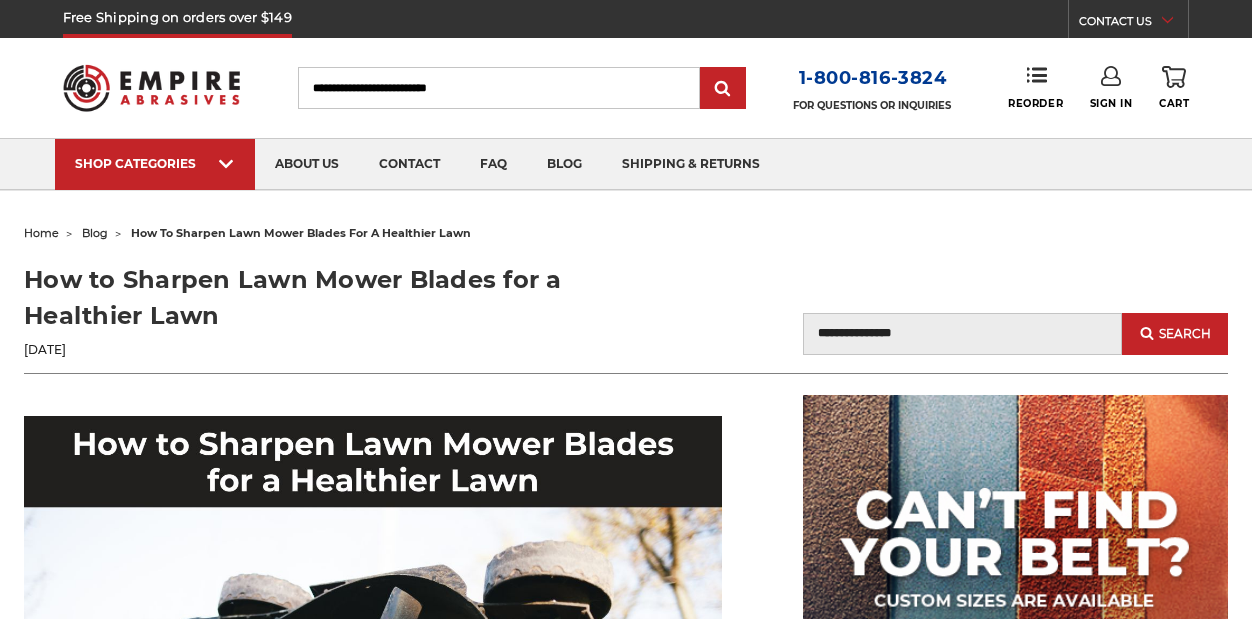 scroll, scrollTop: 400, scrollLeft: 0, axis: vertical 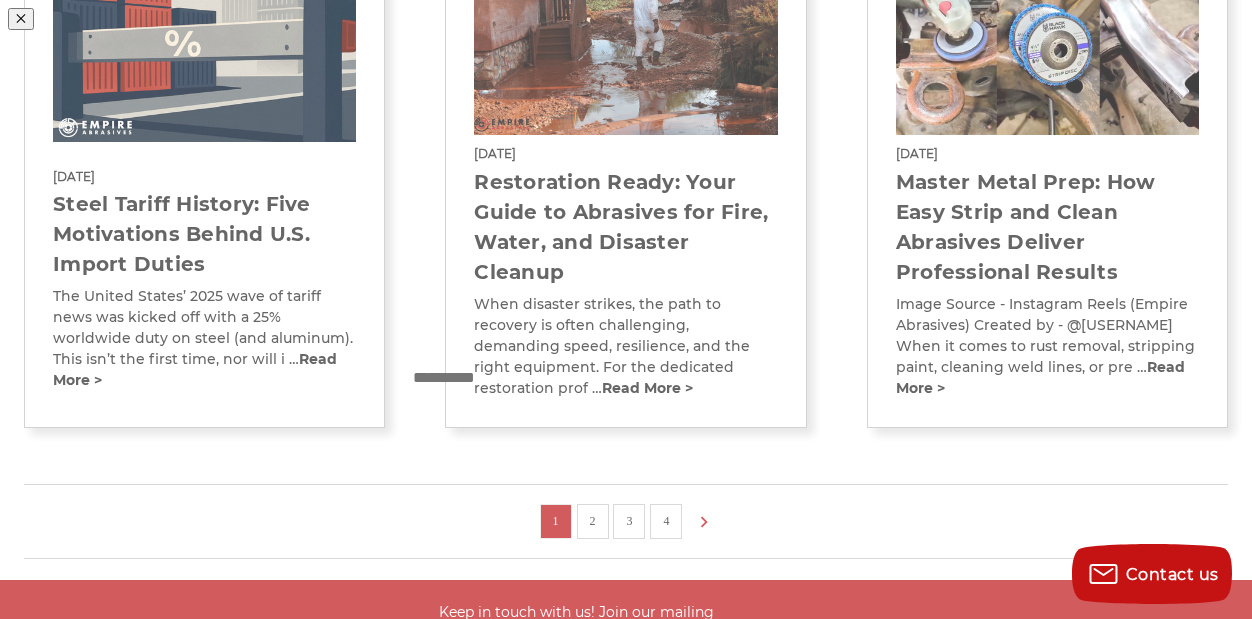 click at bounding box center (893, 149) 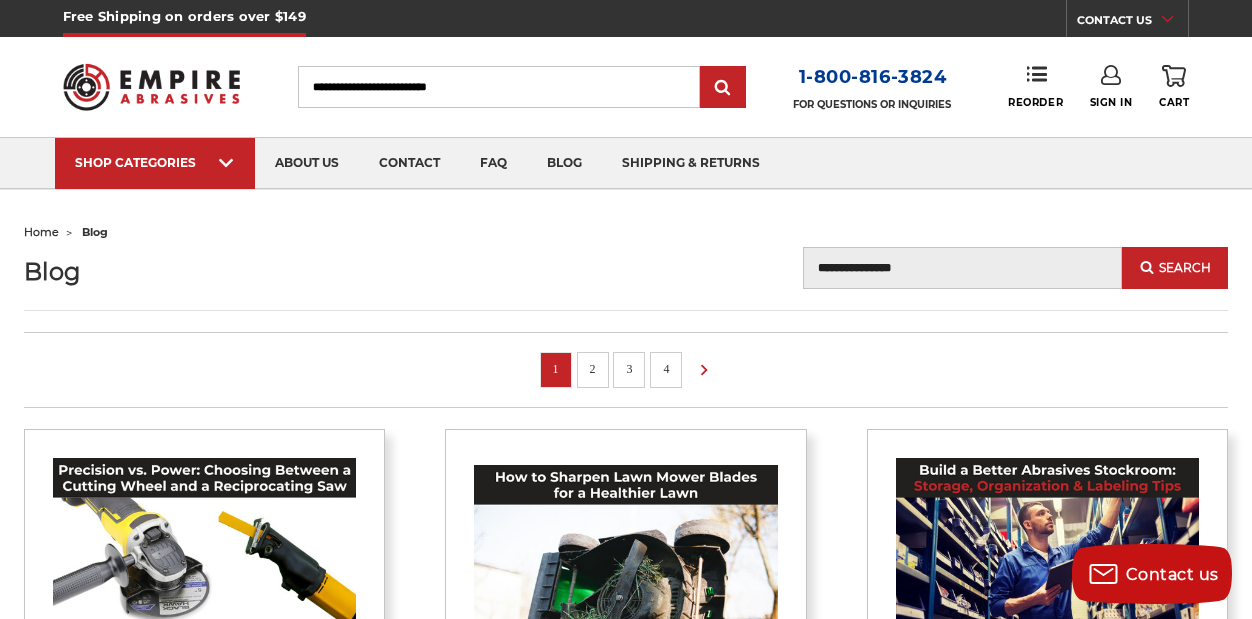 scroll, scrollTop: 0, scrollLeft: 0, axis: both 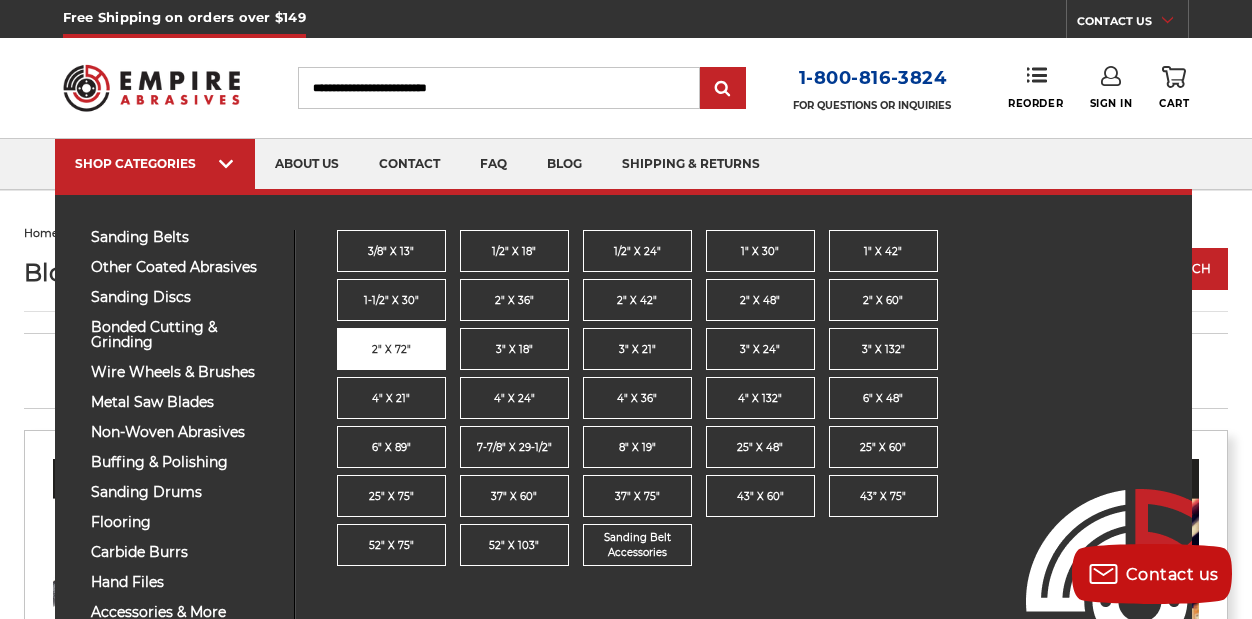 click on "2" x 72"" at bounding box center [391, 349] 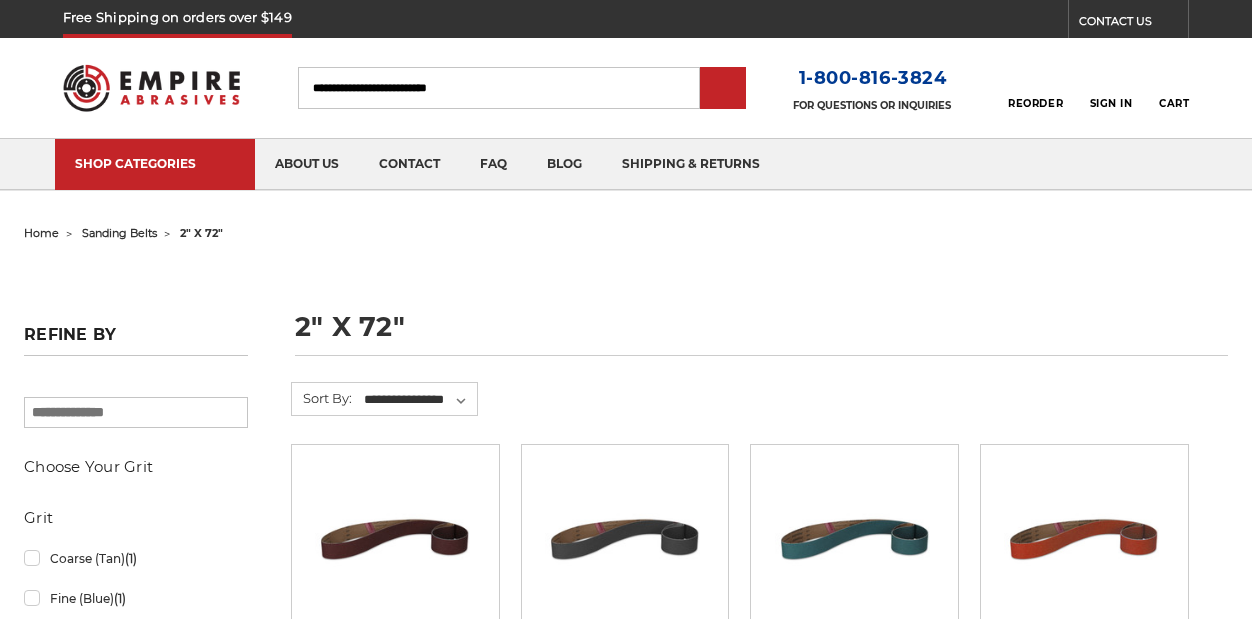 scroll, scrollTop: 0, scrollLeft: 0, axis: both 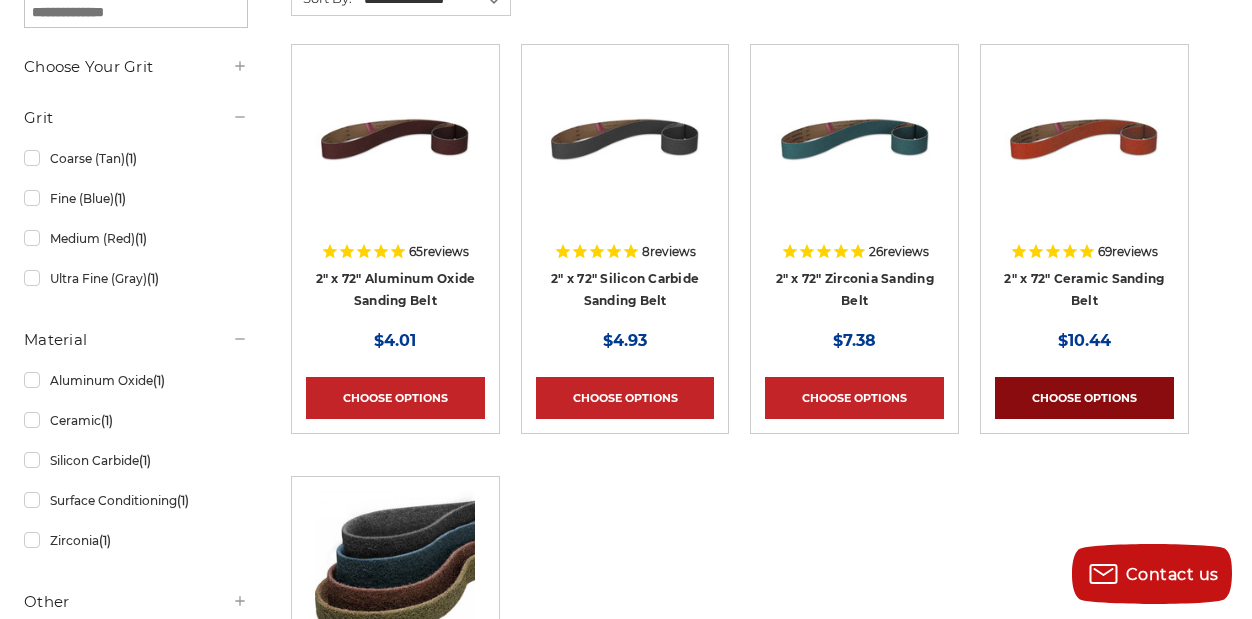 click on "Choose Options" at bounding box center (1084, 398) 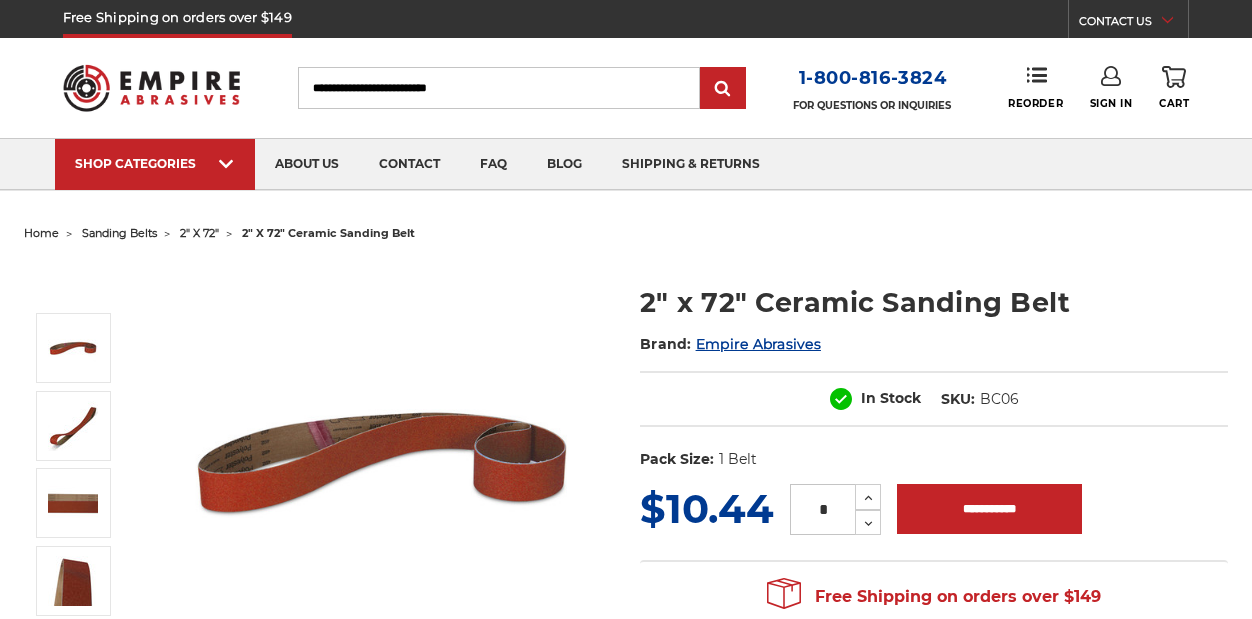scroll, scrollTop: 0, scrollLeft: 0, axis: both 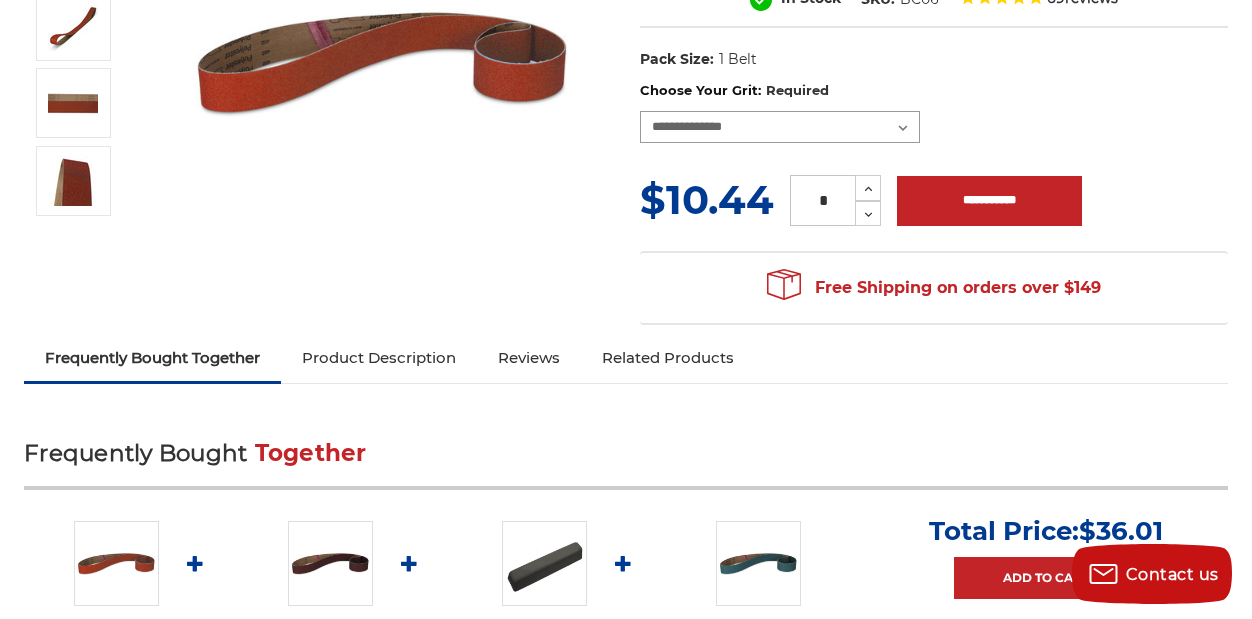 click on "**********" at bounding box center [780, 127] 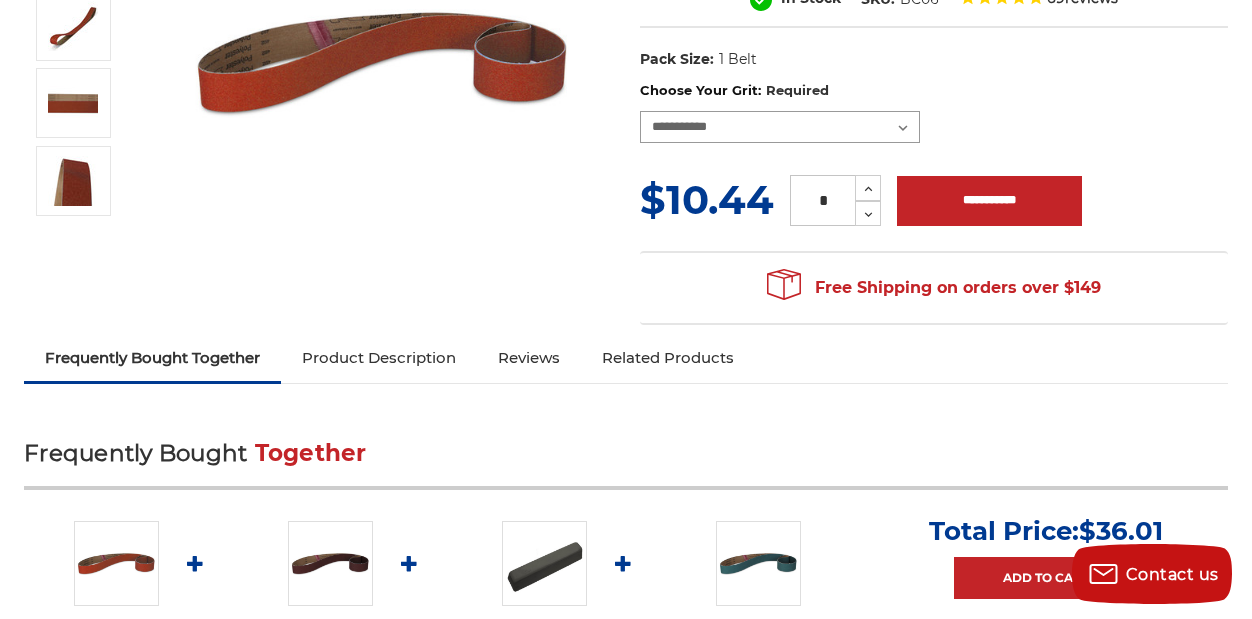 click on "**********" at bounding box center [780, 127] 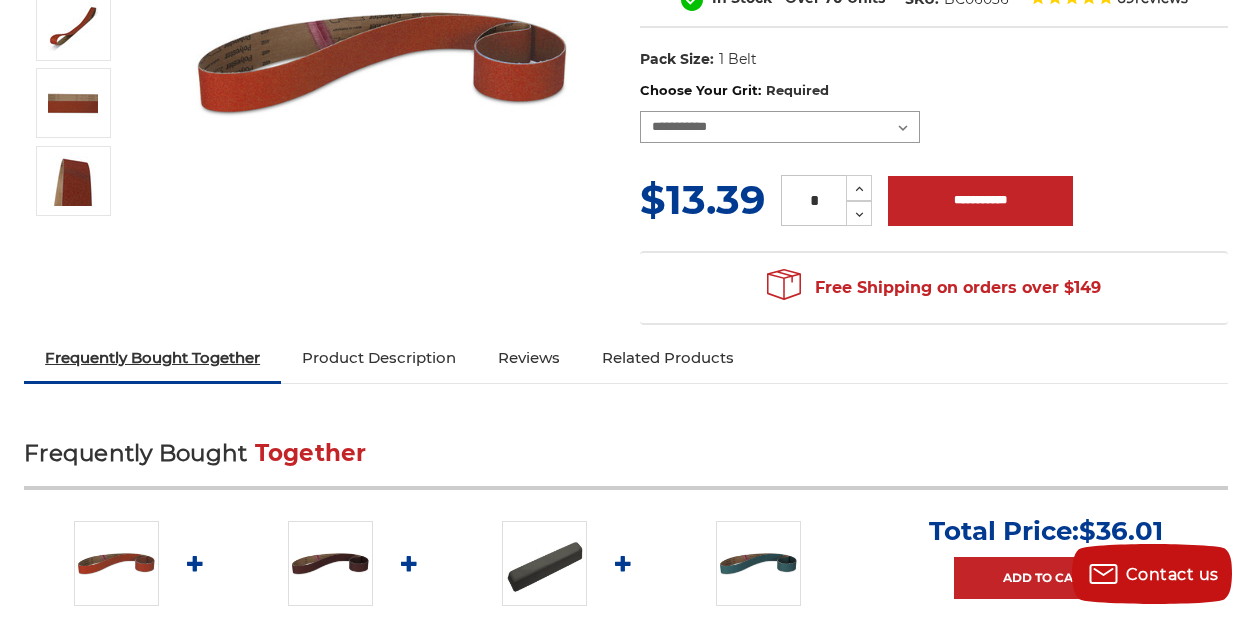 scroll, scrollTop: 0, scrollLeft: 0, axis: both 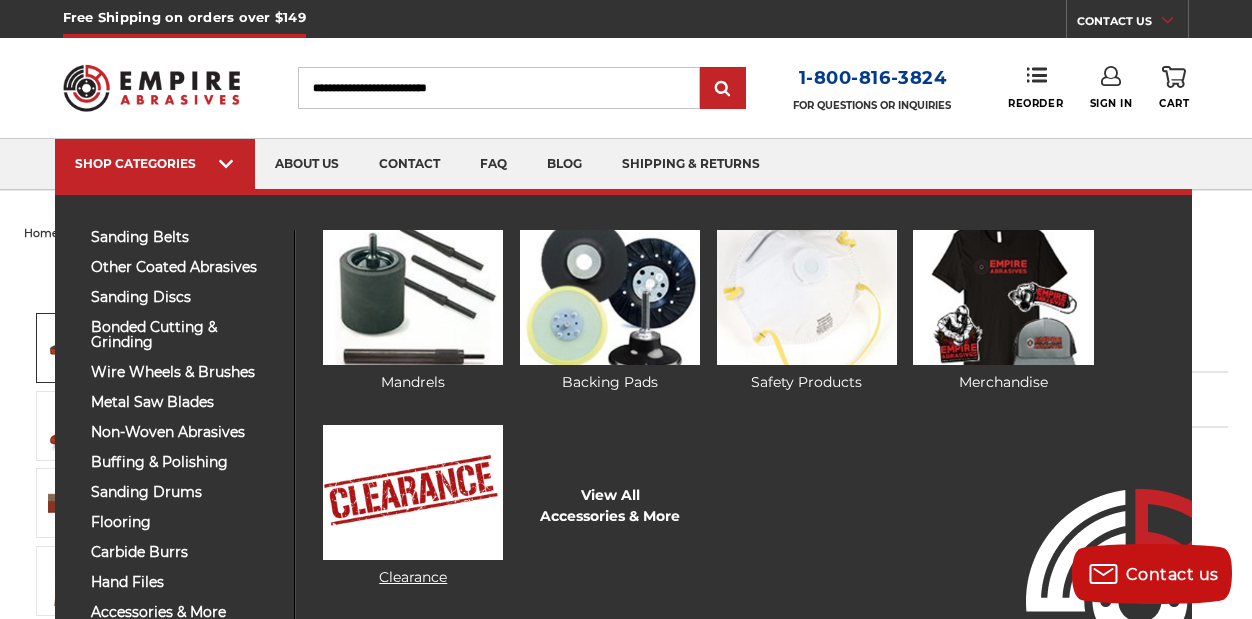 click at bounding box center [413, 492] 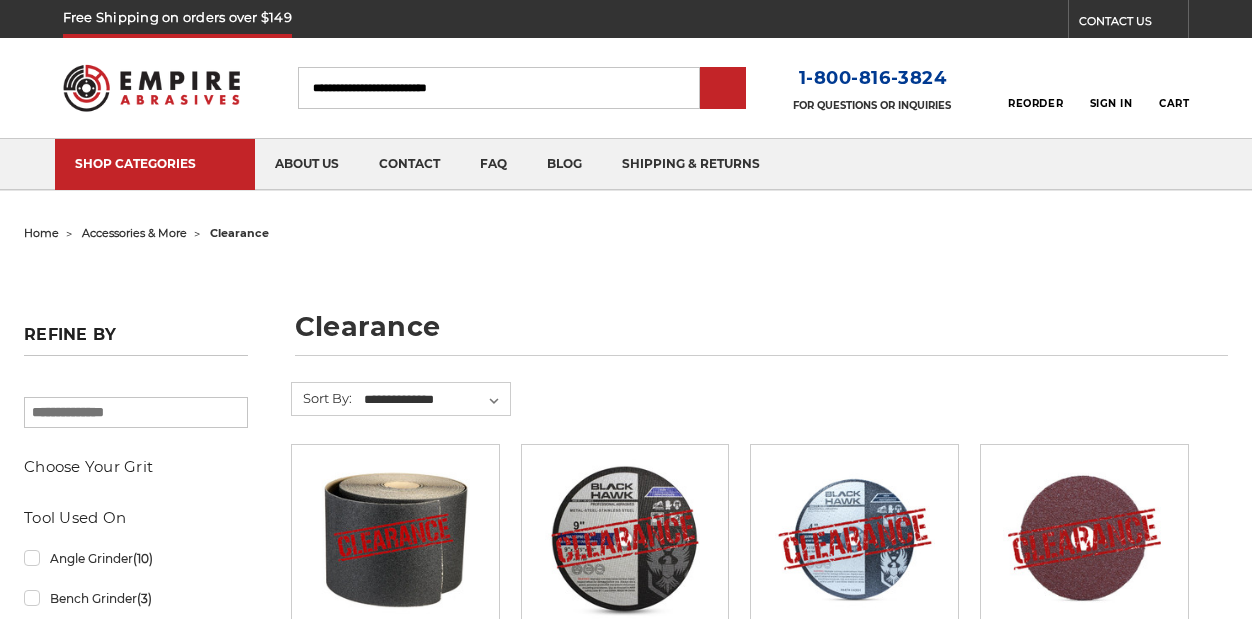 scroll, scrollTop: 0, scrollLeft: 0, axis: both 